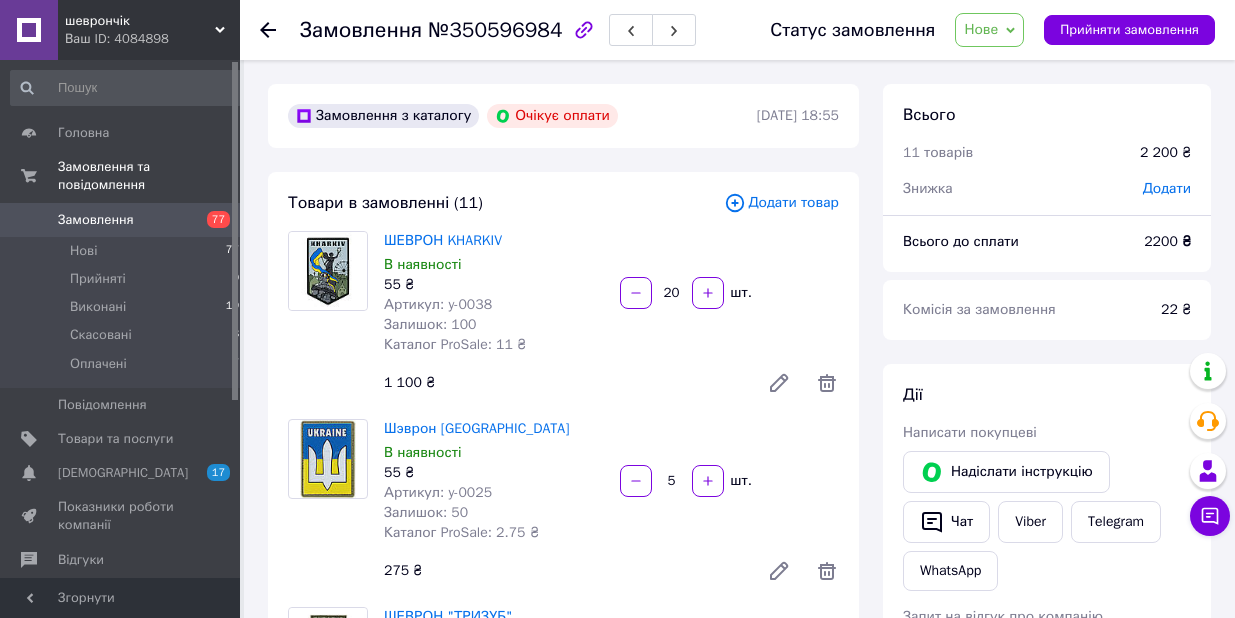 scroll, scrollTop: 520, scrollLeft: 0, axis: vertical 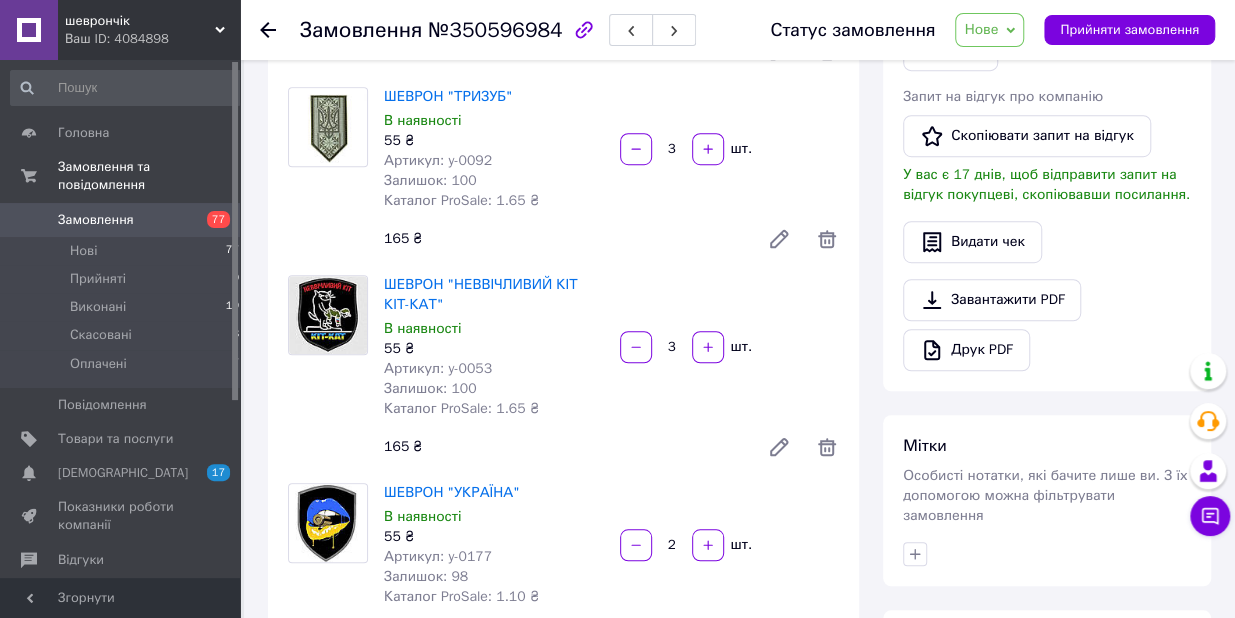 click 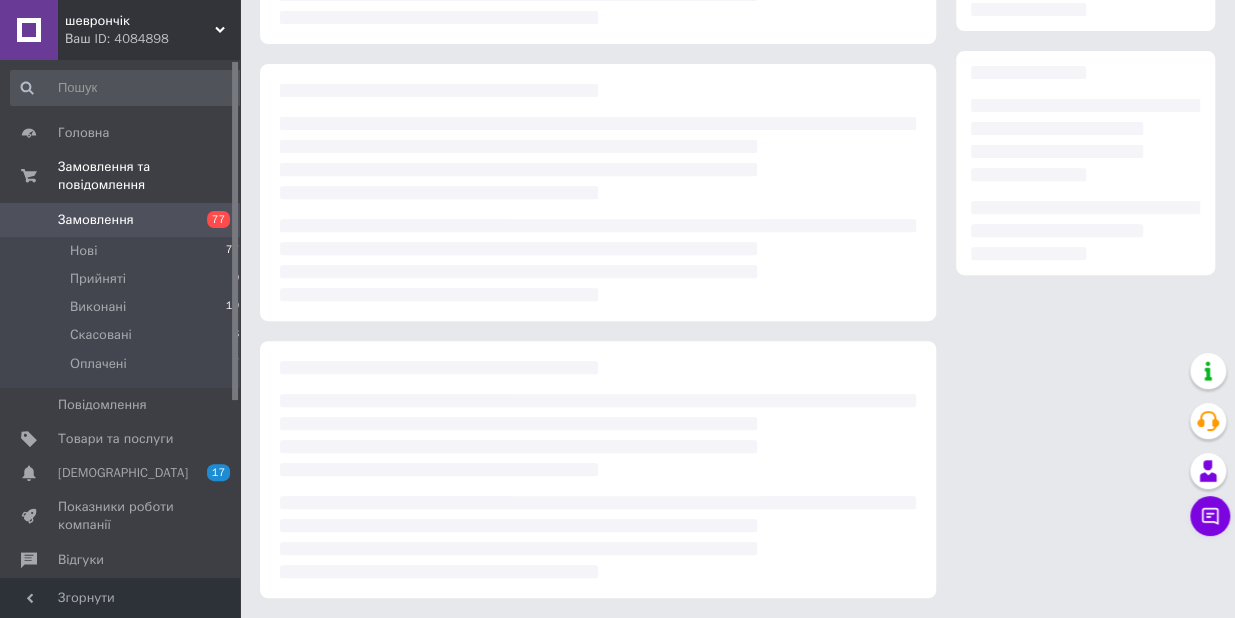 scroll, scrollTop: 296, scrollLeft: 0, axis: vertical 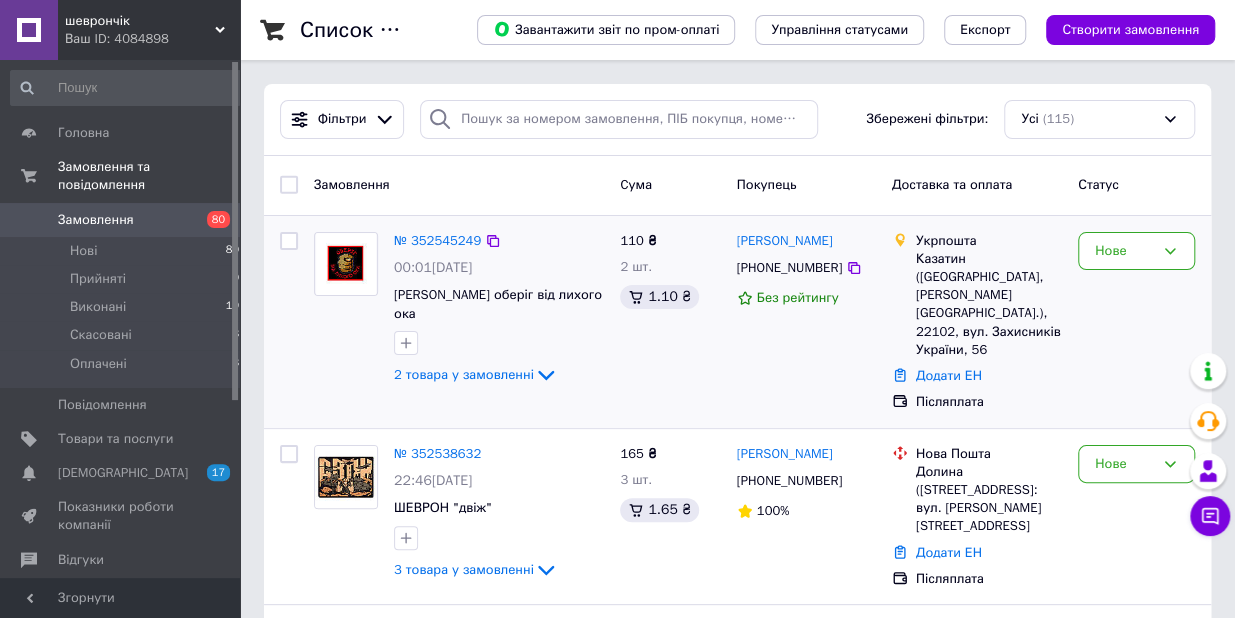 click at bounding box center [345, 264] 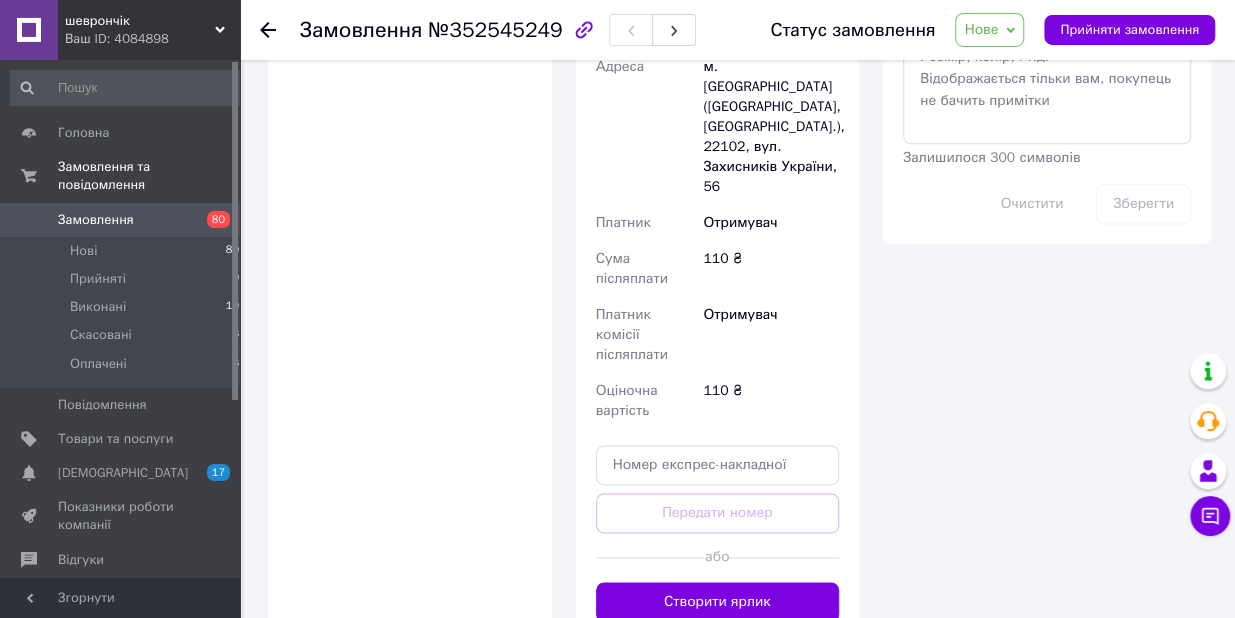 scroll, scrollTop: 1275, scrollLeft: 0, axis: vertical 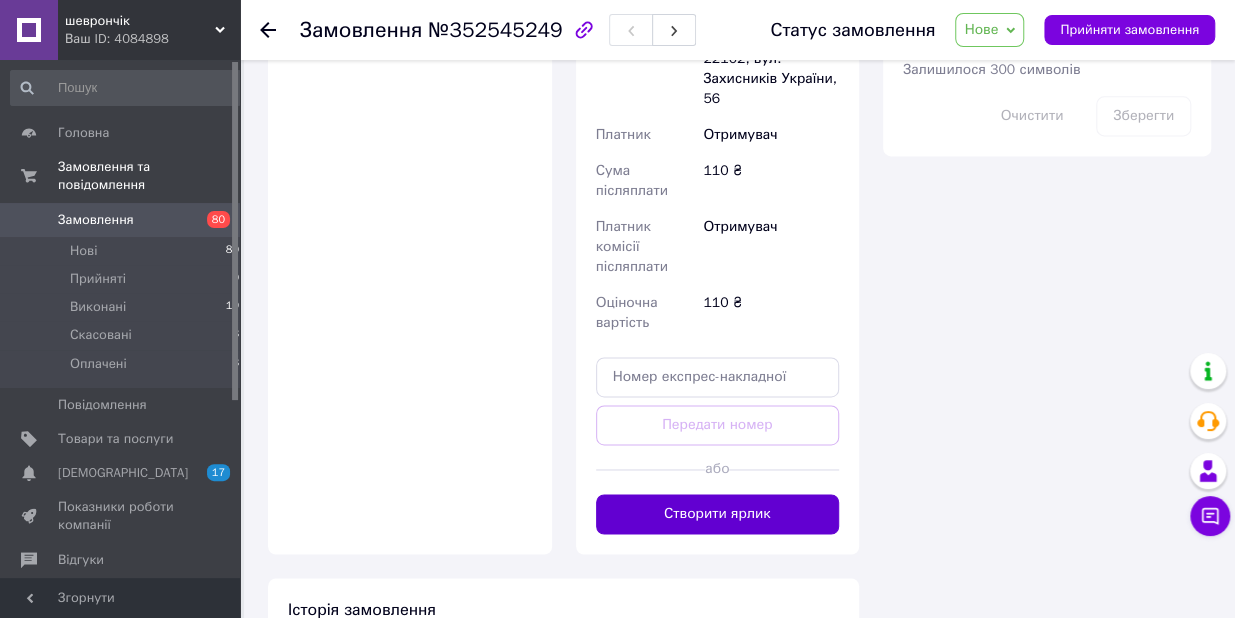 click on "Створити ярлик" at bounding box center (718, 514) 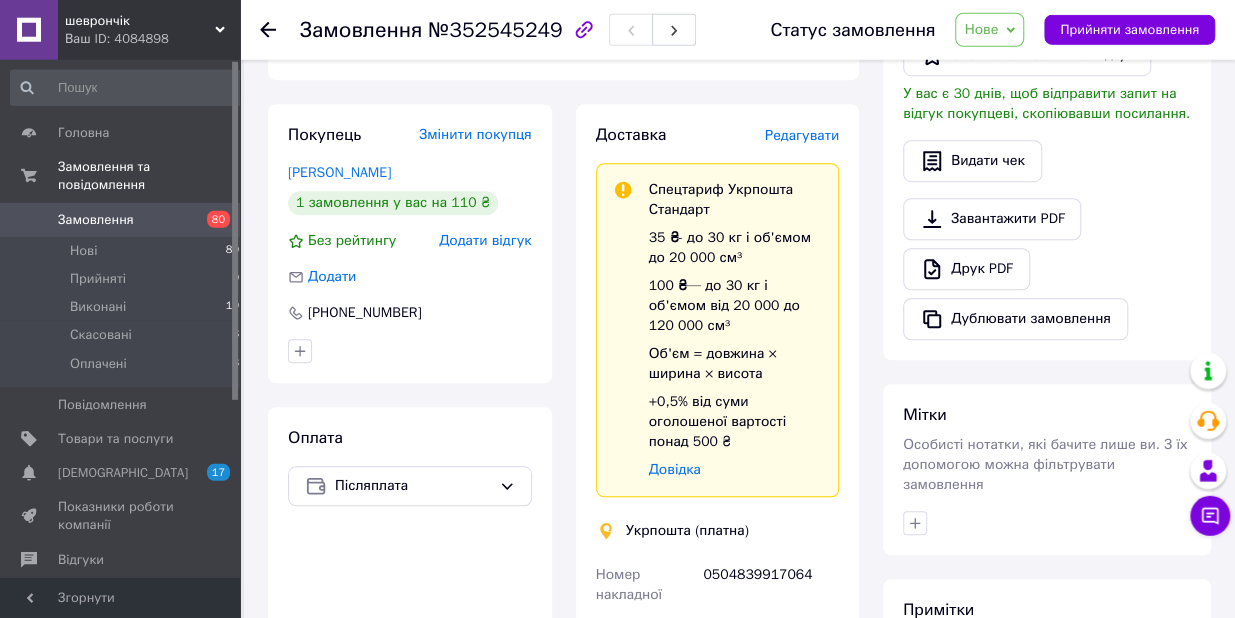 scroll, scrollTop: 592, scrollLeft: 0, axis: vertical 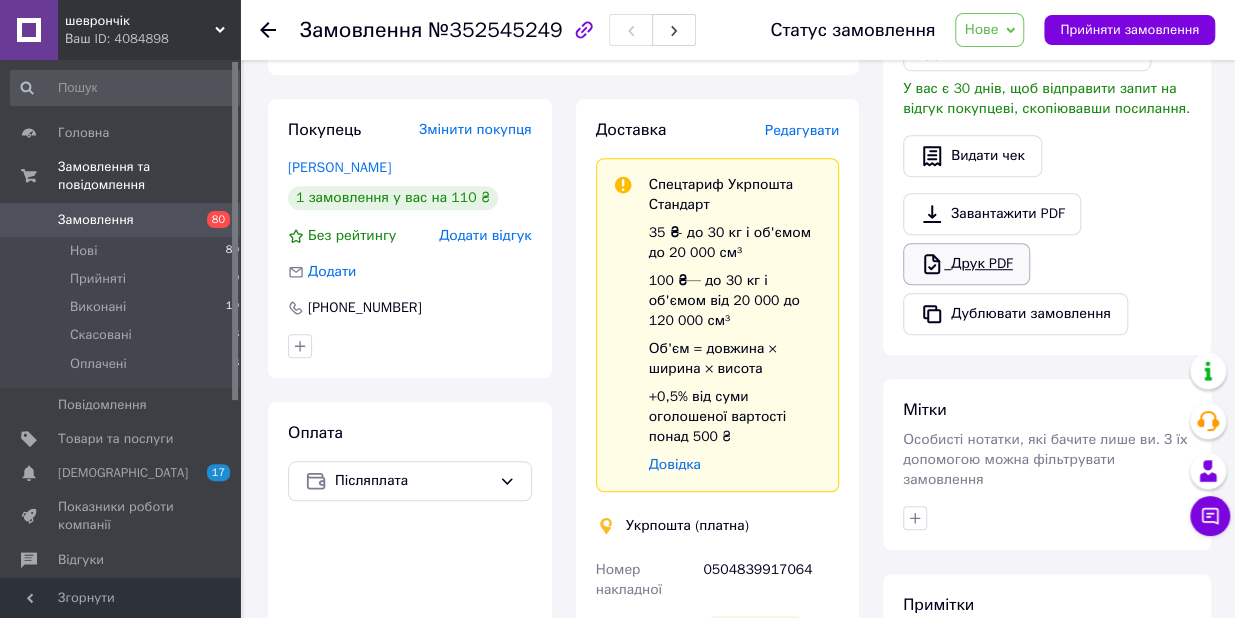 click 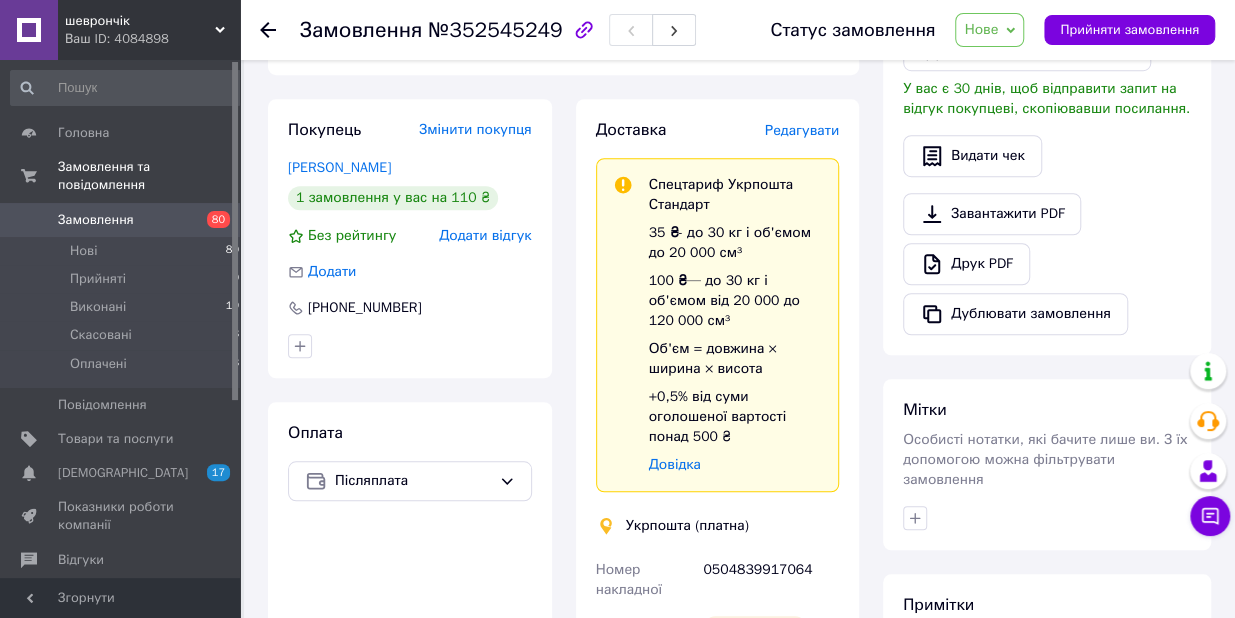 click 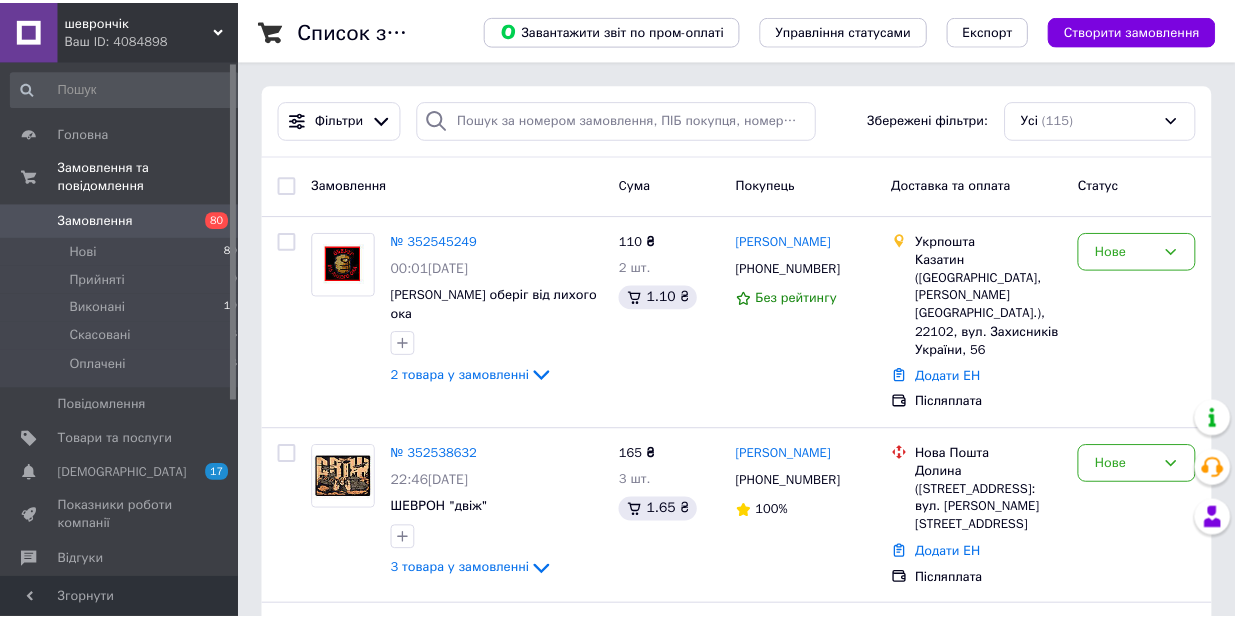 scroll, scrollTop: 0, scrollLeft: 0, axis: both 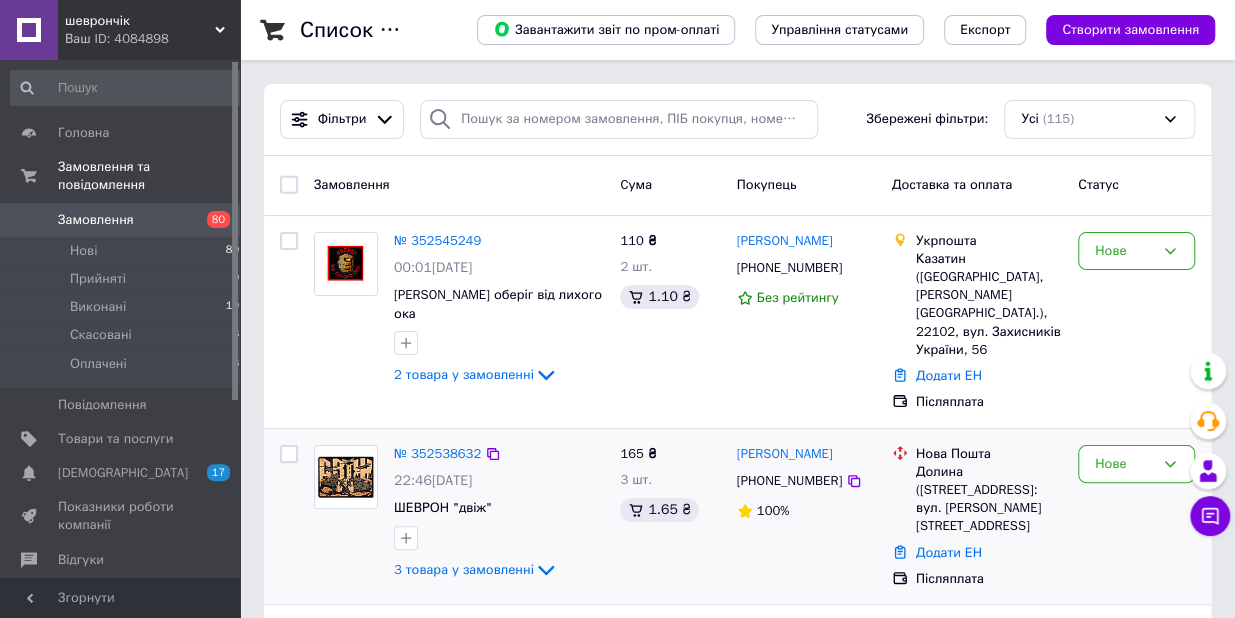 click at bounding box center (346, 477) 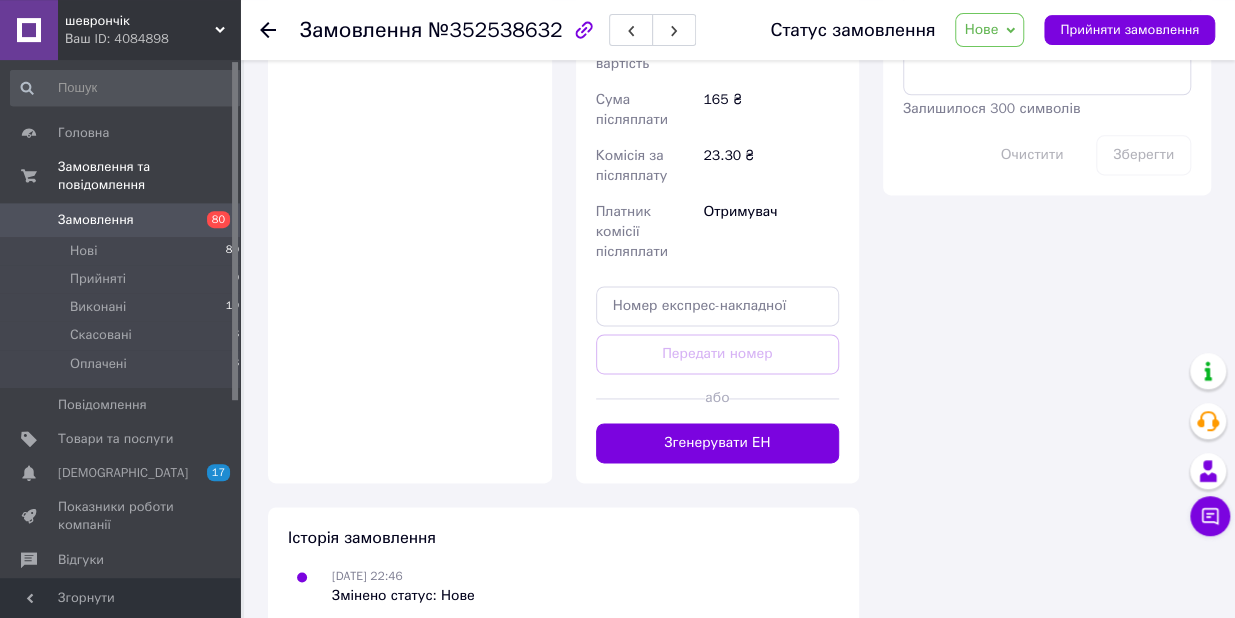 scroll, scrollTop: 1246, scrollLeft: 0, axis: vertical 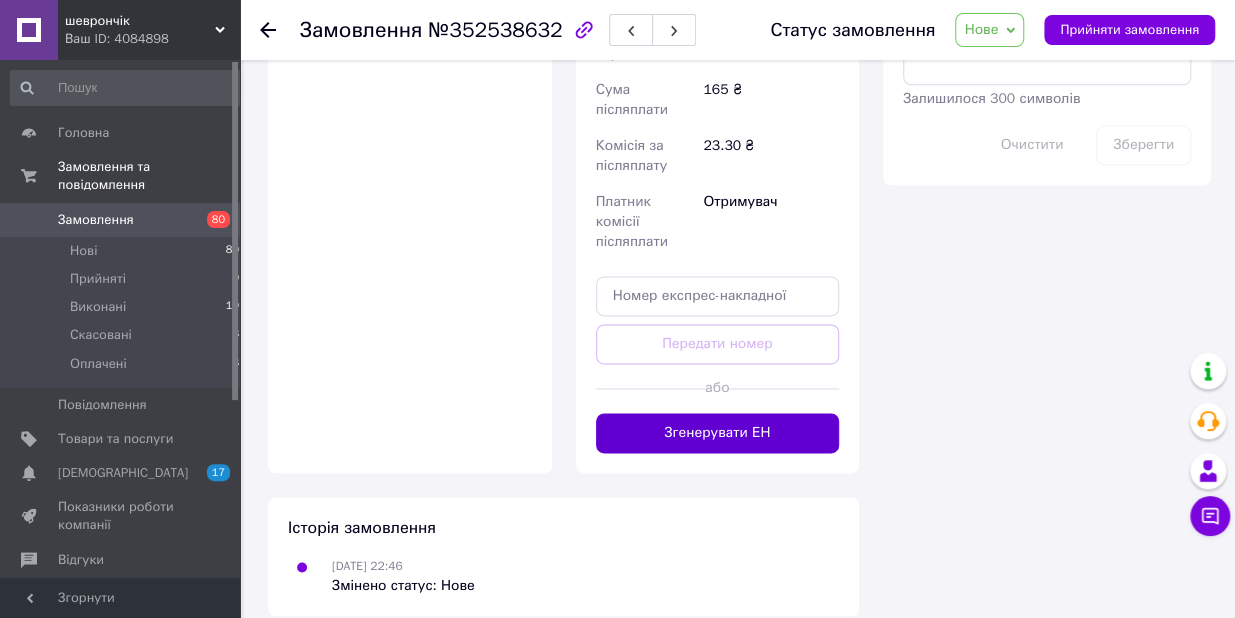 click on "Згенерувати ЕН" at bounding box center [718, 433] 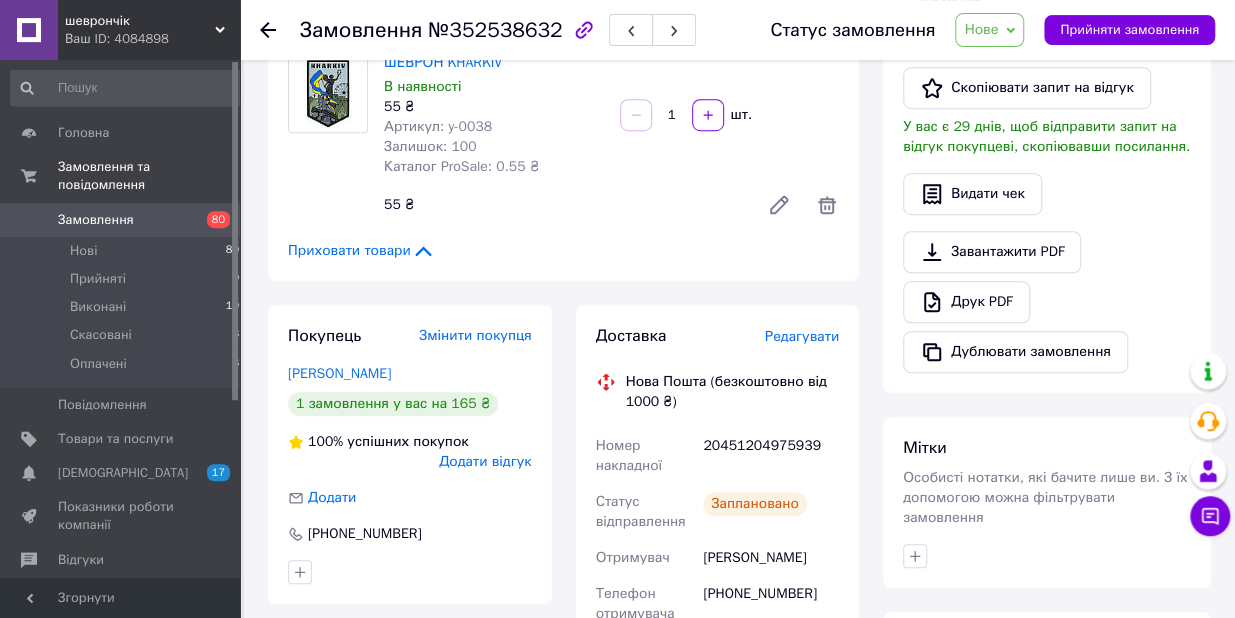 scroll, scrollTop: 518, scrollLeft: 0, axis: vertical 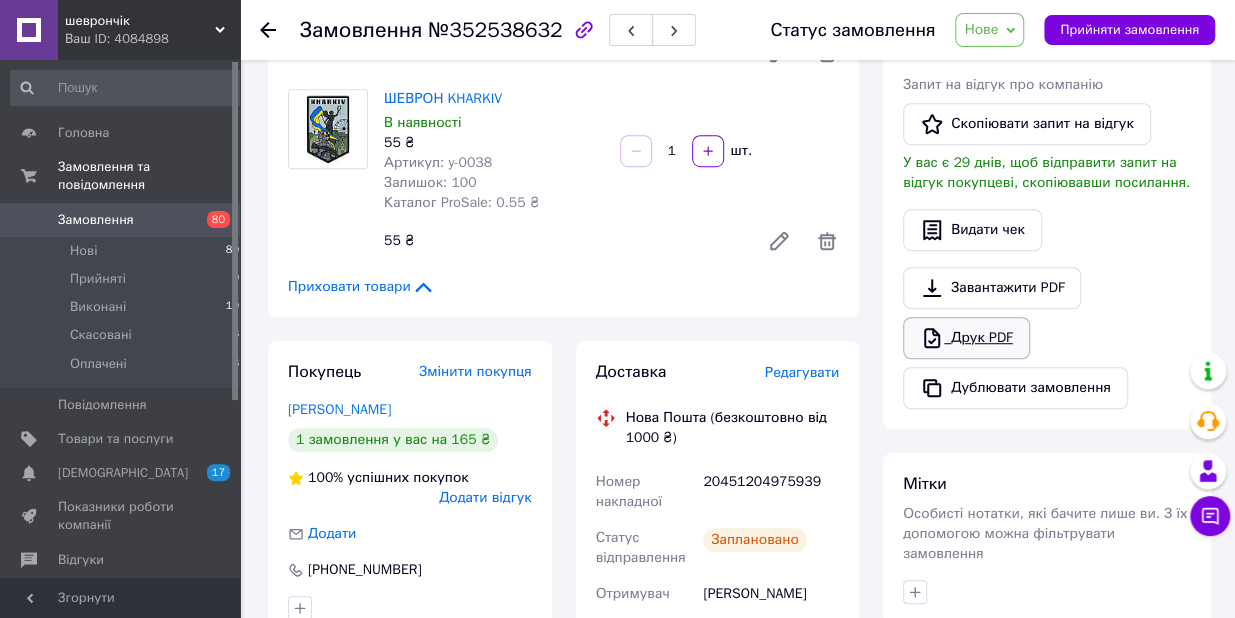 click on "Друк PDF" at bounding box center [966, 338] 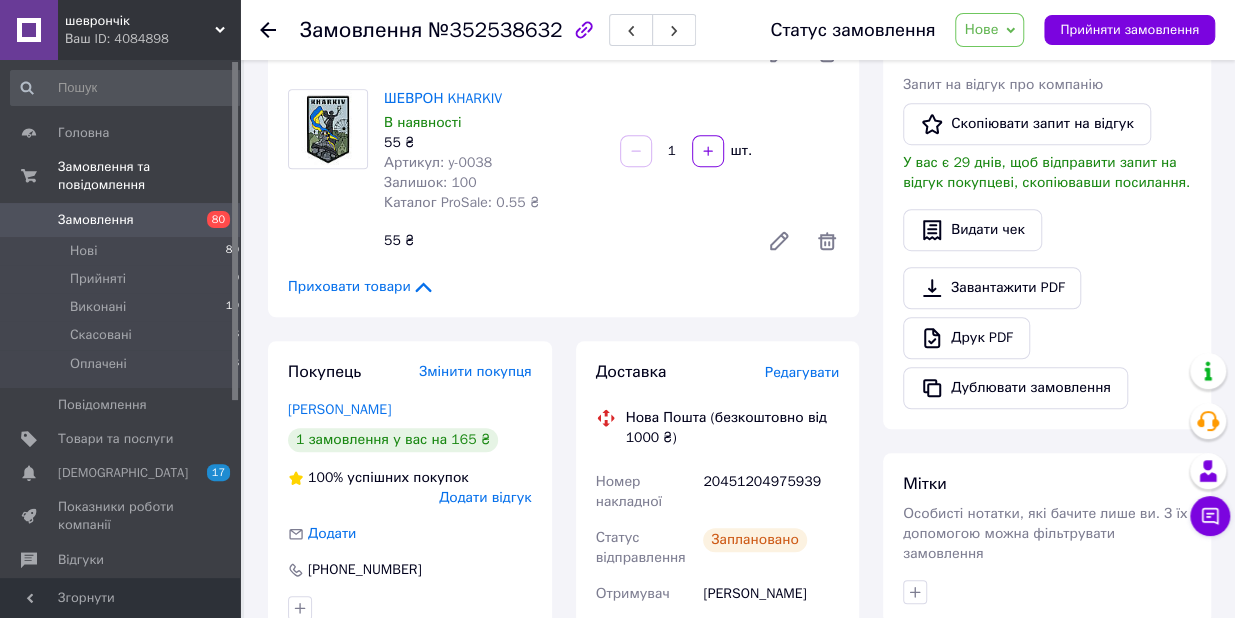 click 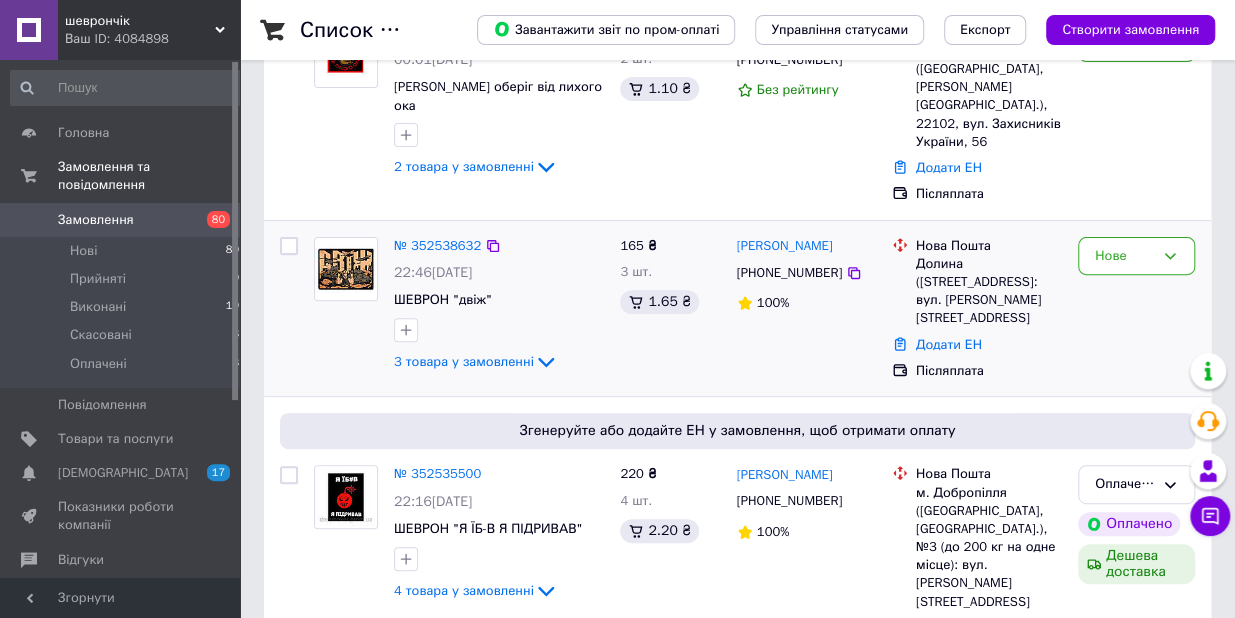 scroll, scrollTop: 312, scrollLeft: 0, axis: vertical 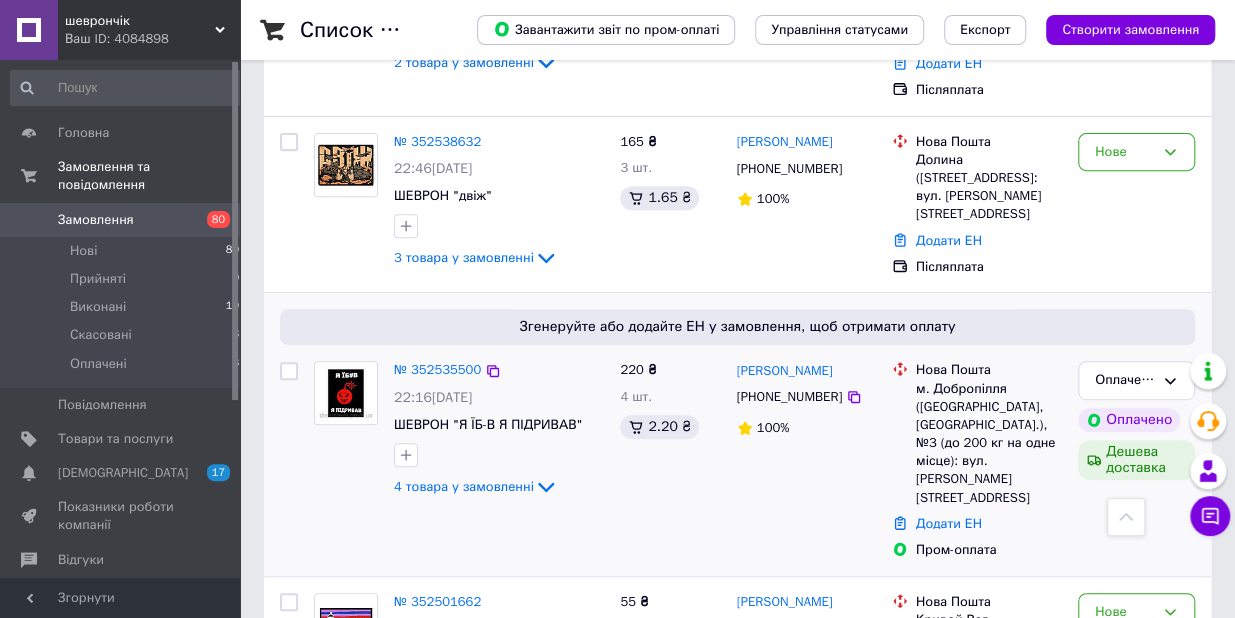 click at bounding box center [346, 393] 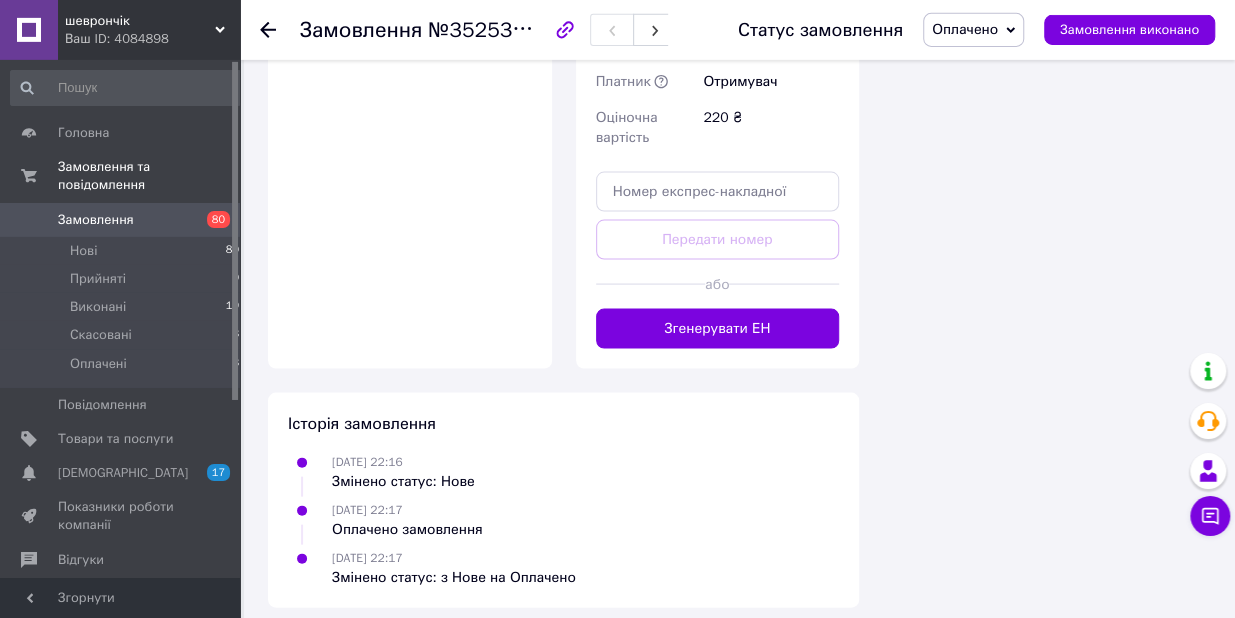 scroll, scrollTop: 1863, scrollLeft: 0, axis: vertical 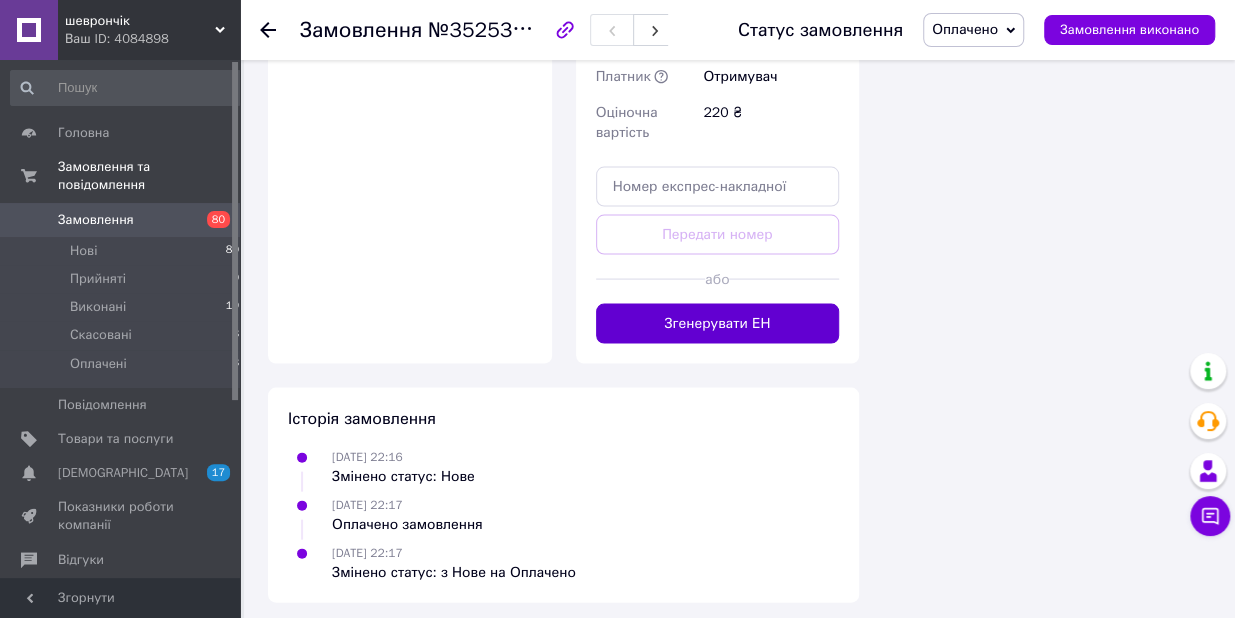 click on "Згенерувати ЕН" at bounding box center (718, 324) 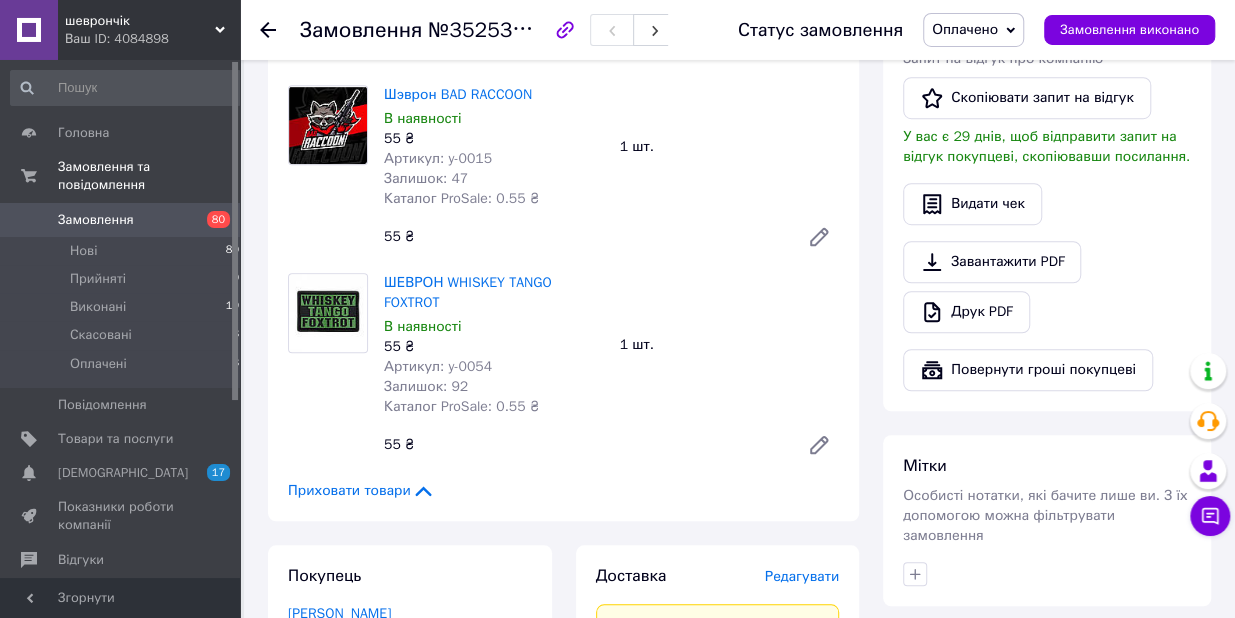 scroll, scrollTop: 696, scrollLeft: 0, axis: vertical 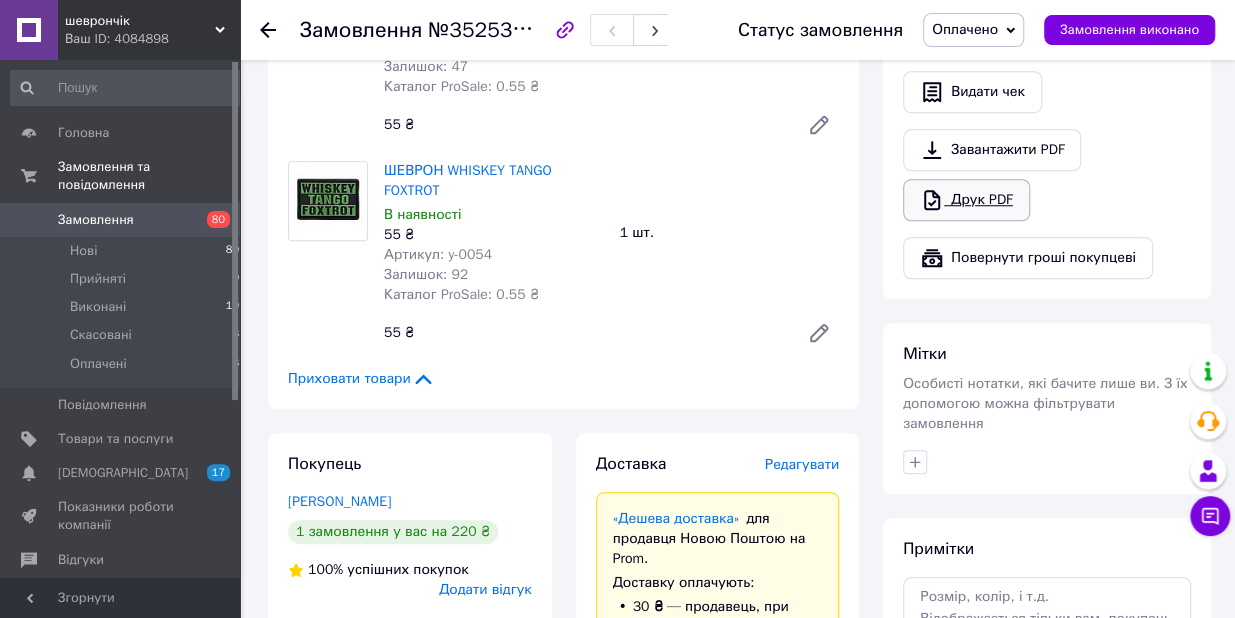 click on "Друк PDF" at bounding box center [966, 200] 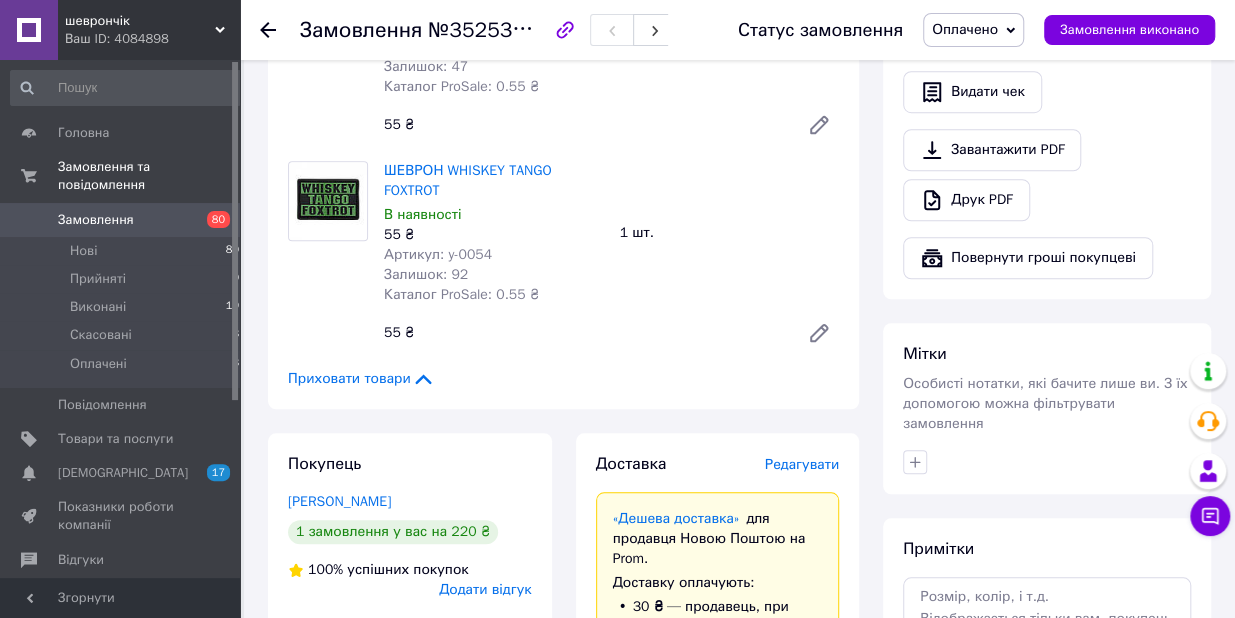 click 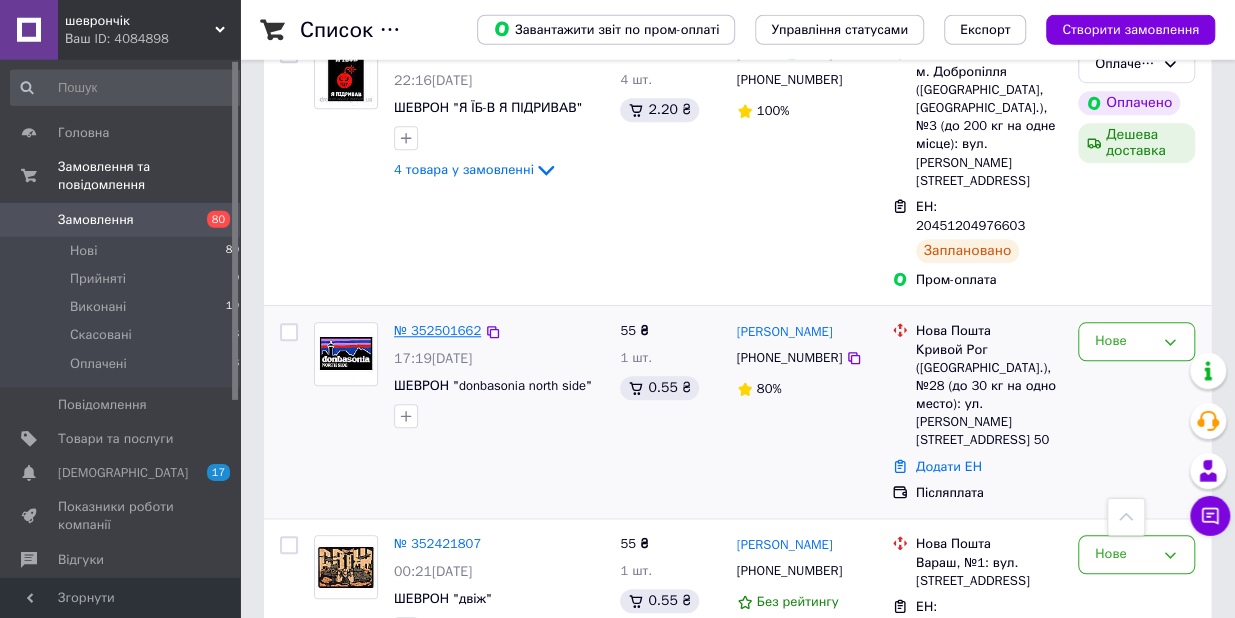 scroll, scrollTop: 728, scrollLeft: 0, axis: vertical 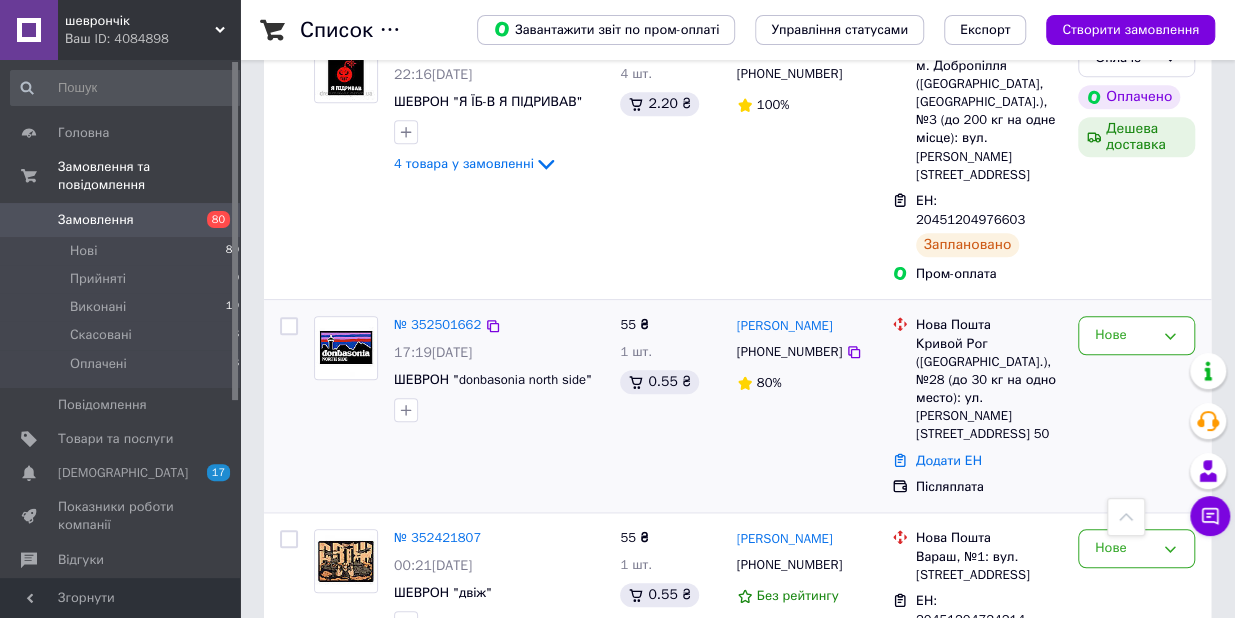 click at bounding box center (346, 348) 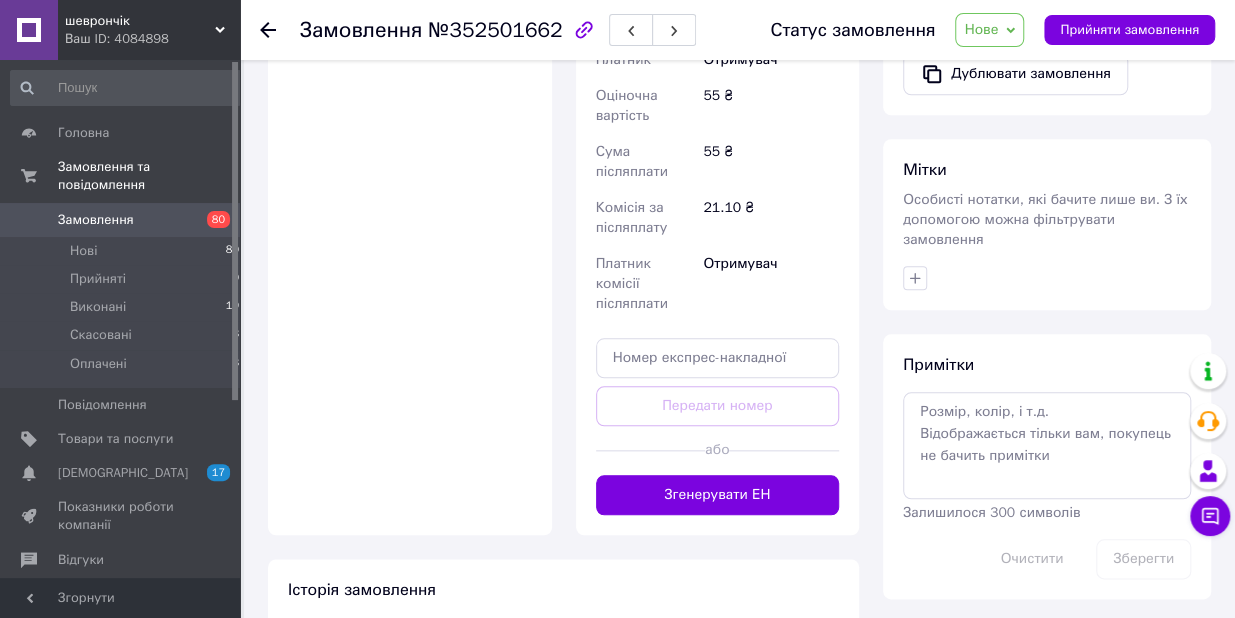 scroll, scrollTop: 854, scrollLeft: 0, axis: vertical 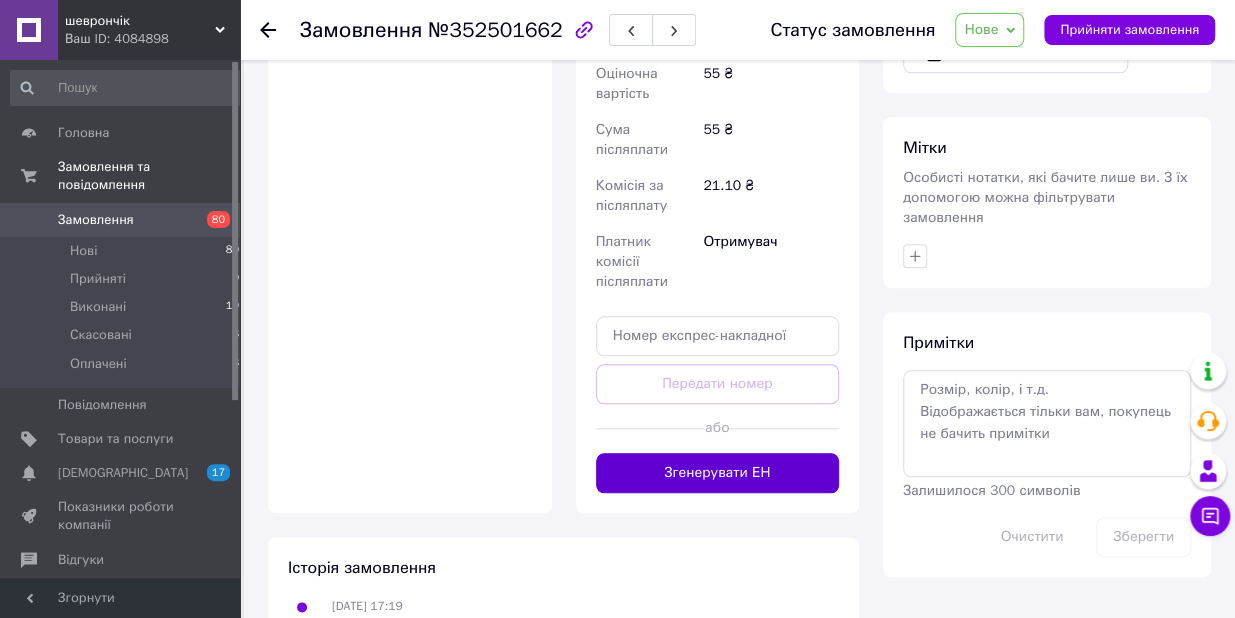 click on "Згенерувати ЕН" at bounding box center (718, 473) 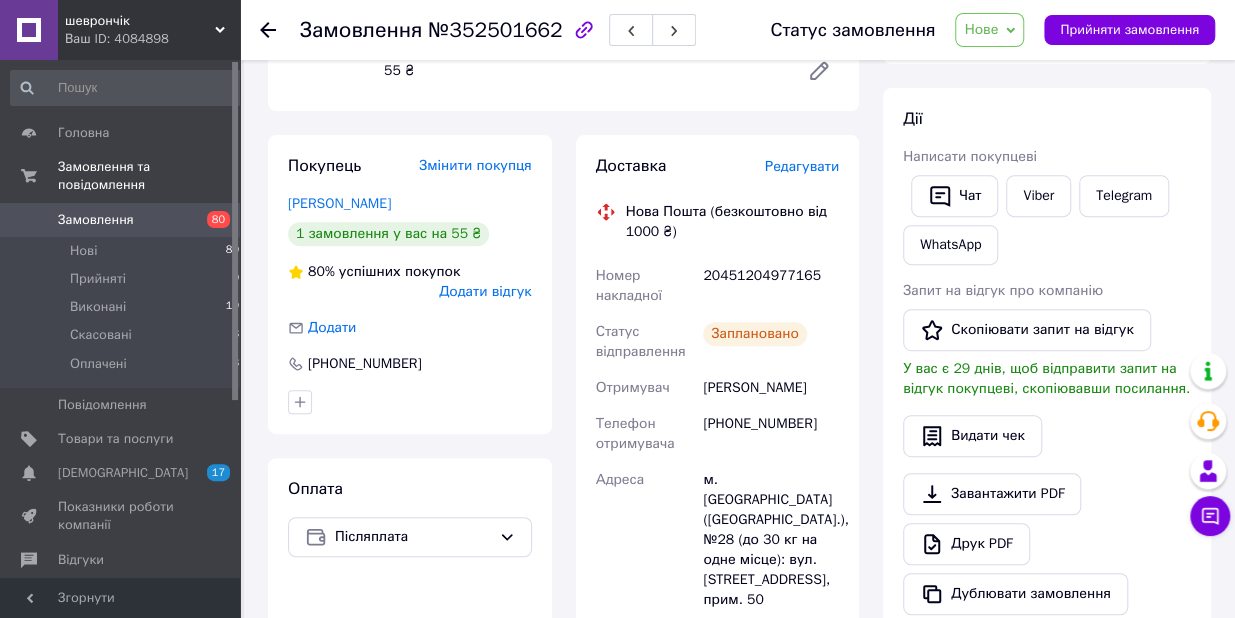 scroll, scrollTop: 416, scrollLeft: 0, axis: vertical 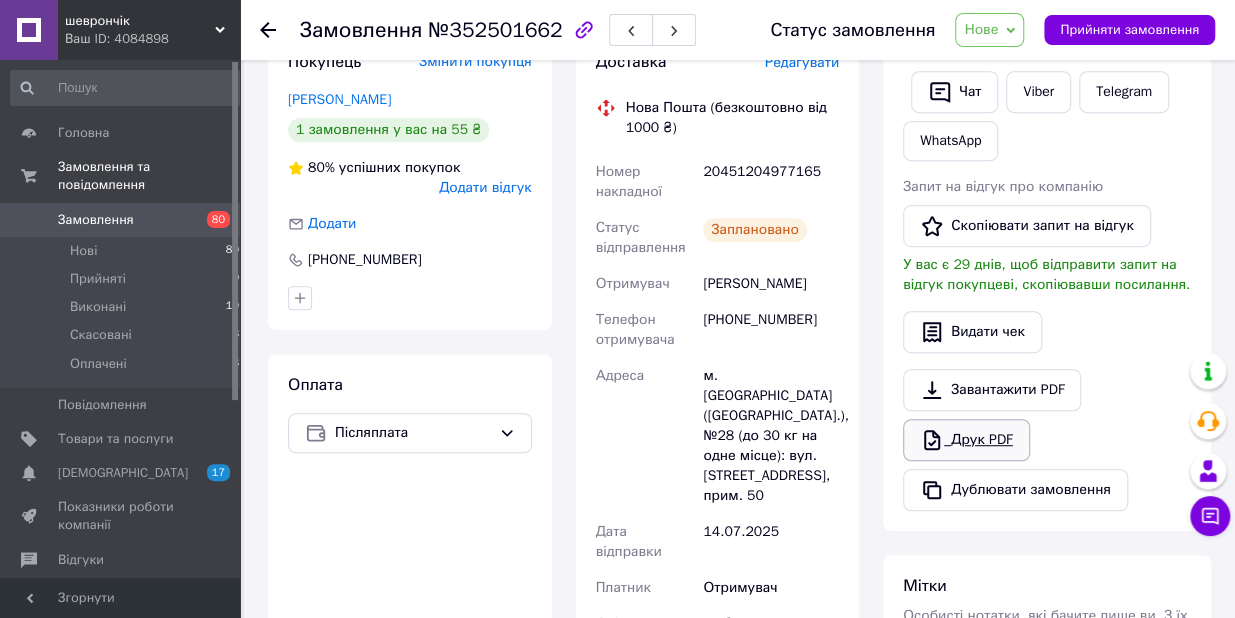 click on "Друк PDF" at bounding box center [966, 440] 